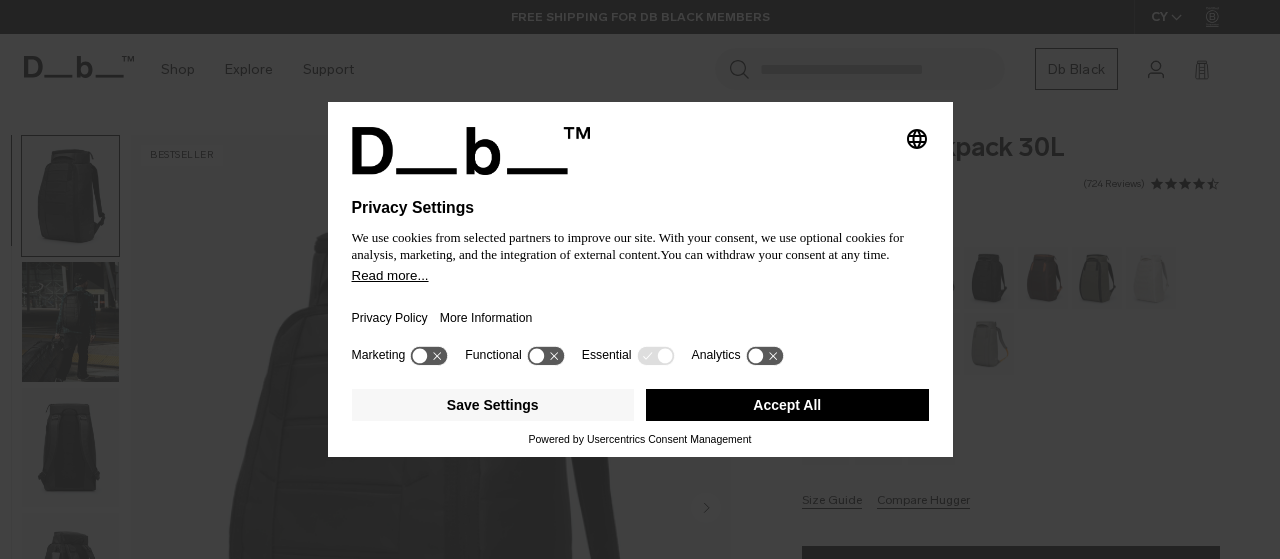 scroll, scrollTop: 0, scrollLeft: 0, axis: both 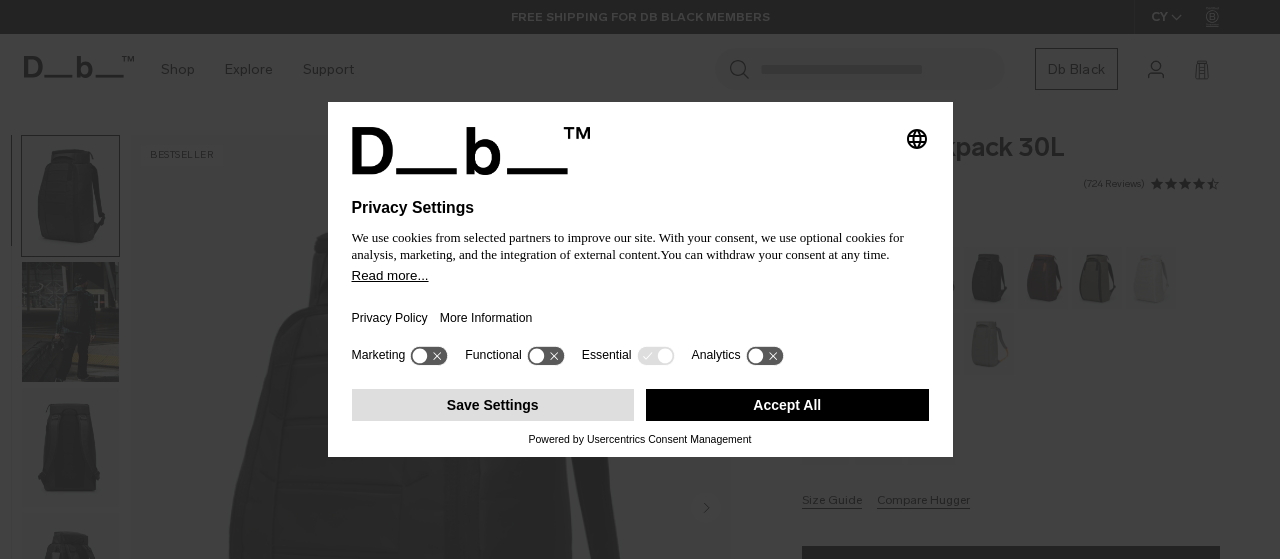 click on "Save Settings" at bounding box center [493, 405] 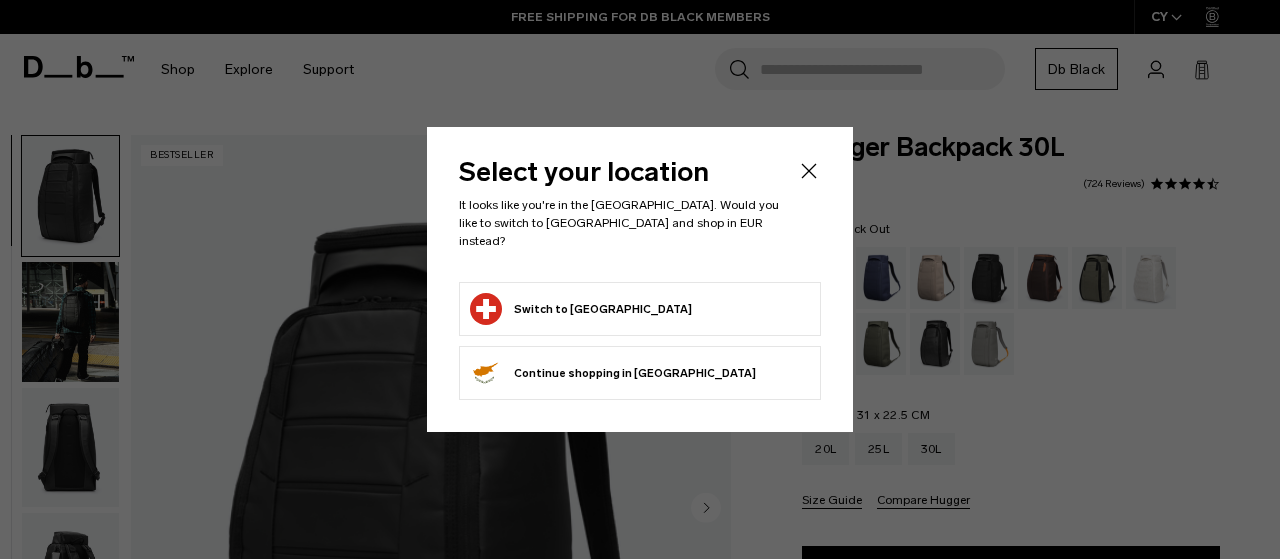 click on "Switch to Switzerland" at bounding box center [640, 309] 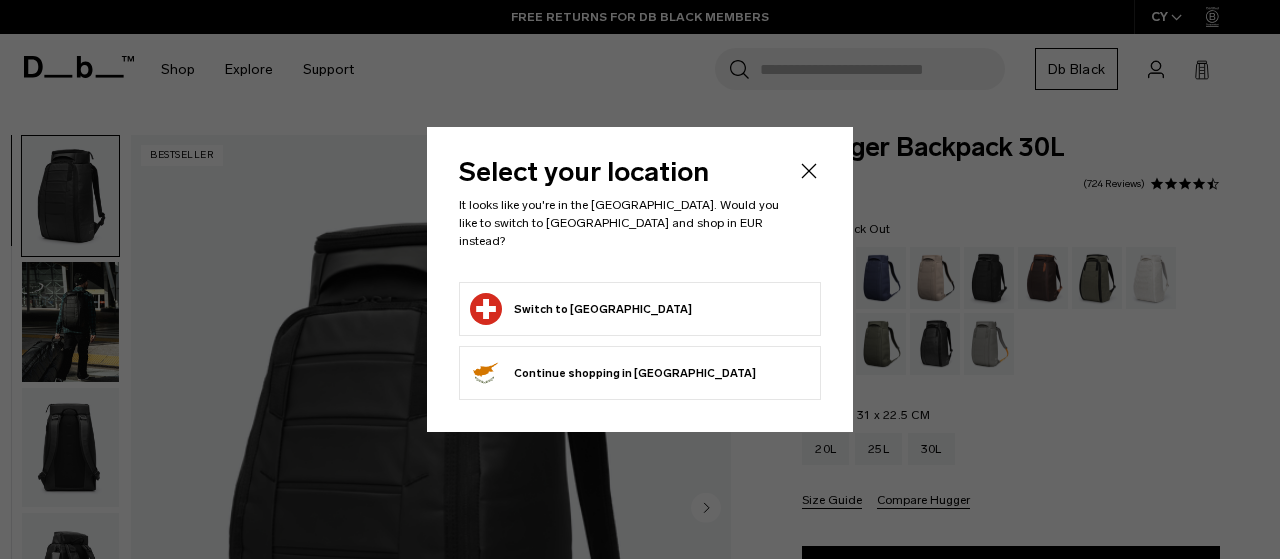 click 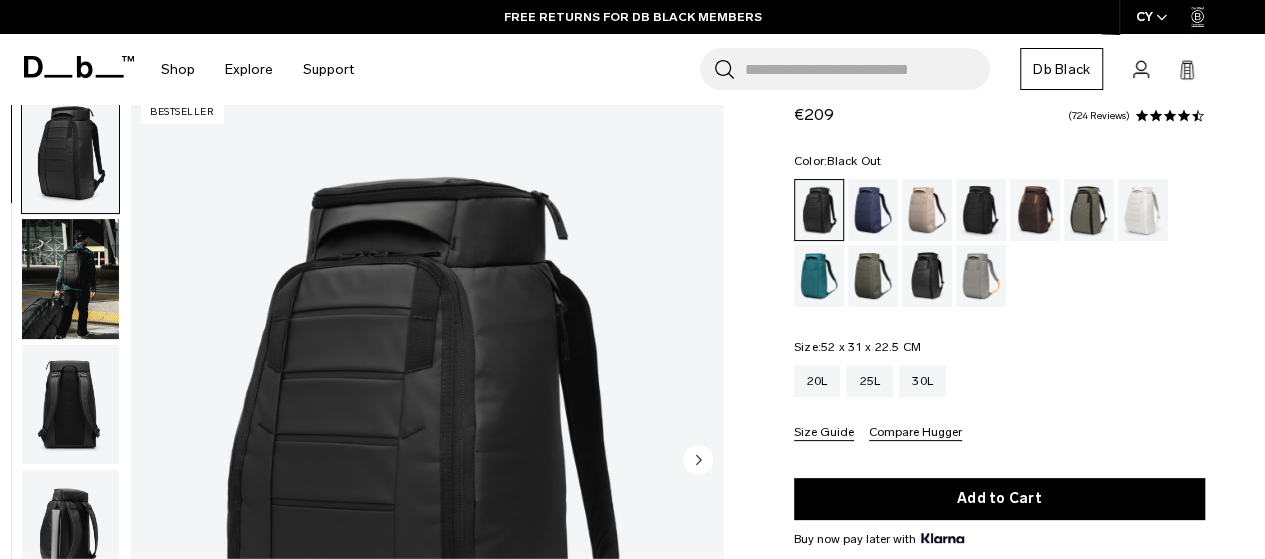 scroll, scrollTop: 100, scrollLeft: 0, axis: vertical 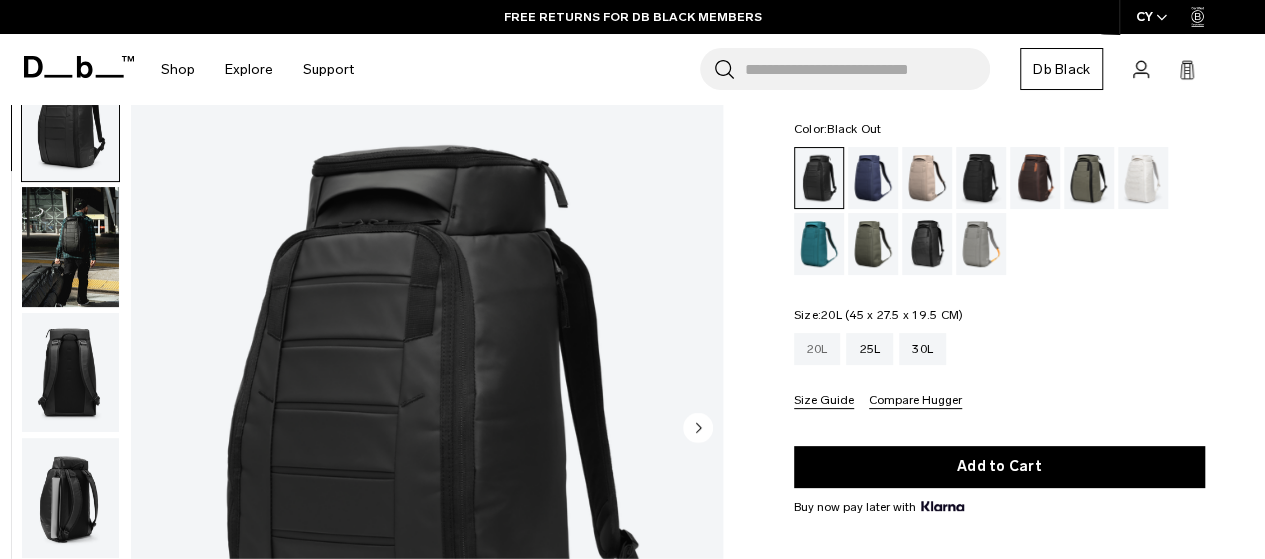 click on "20L" at bounding box center (817, 349) 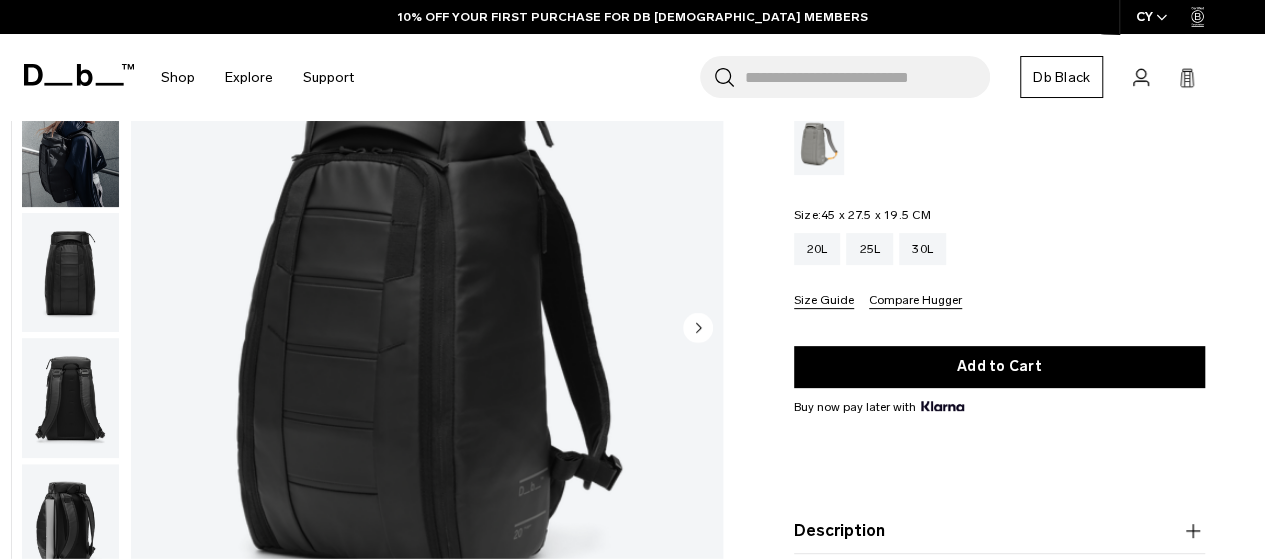 scroll, scrollTop: 200, scrollLeft: 0, axis: vertical 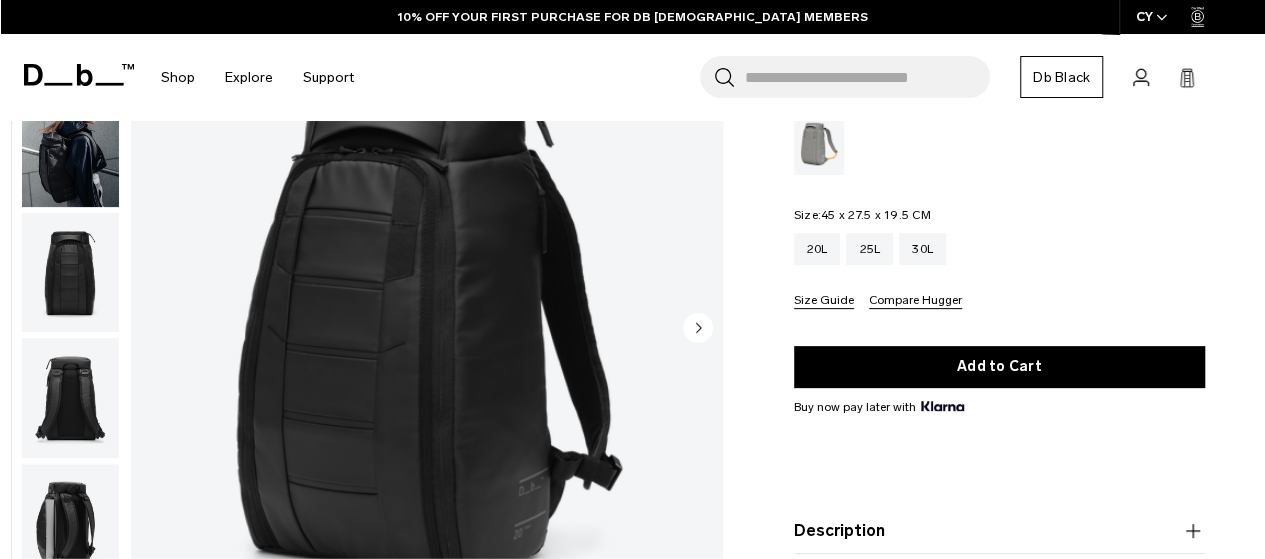 click at bounding box center (70, 147) 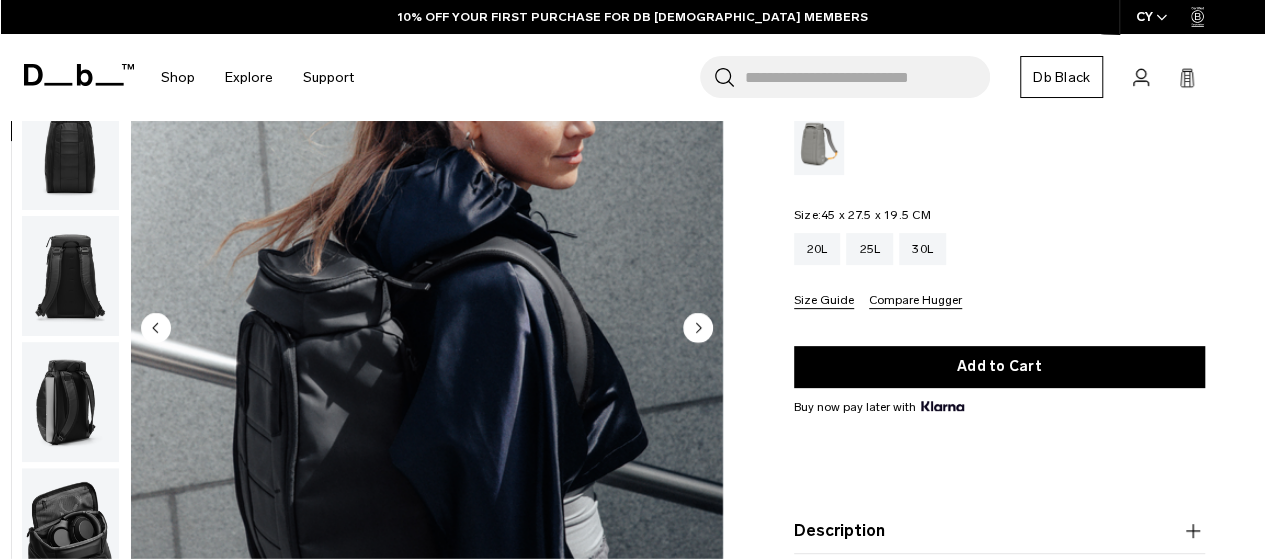 scroll, scrollTop: 126, scrollLeft: 0, axis: vertical 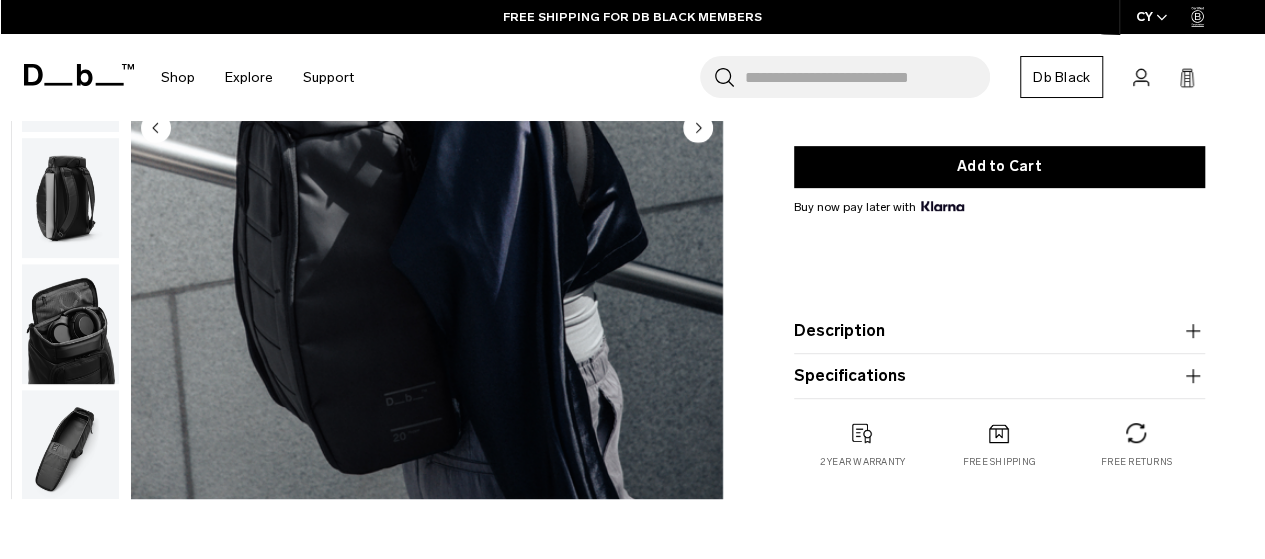 click at bounding box center [70, 324] 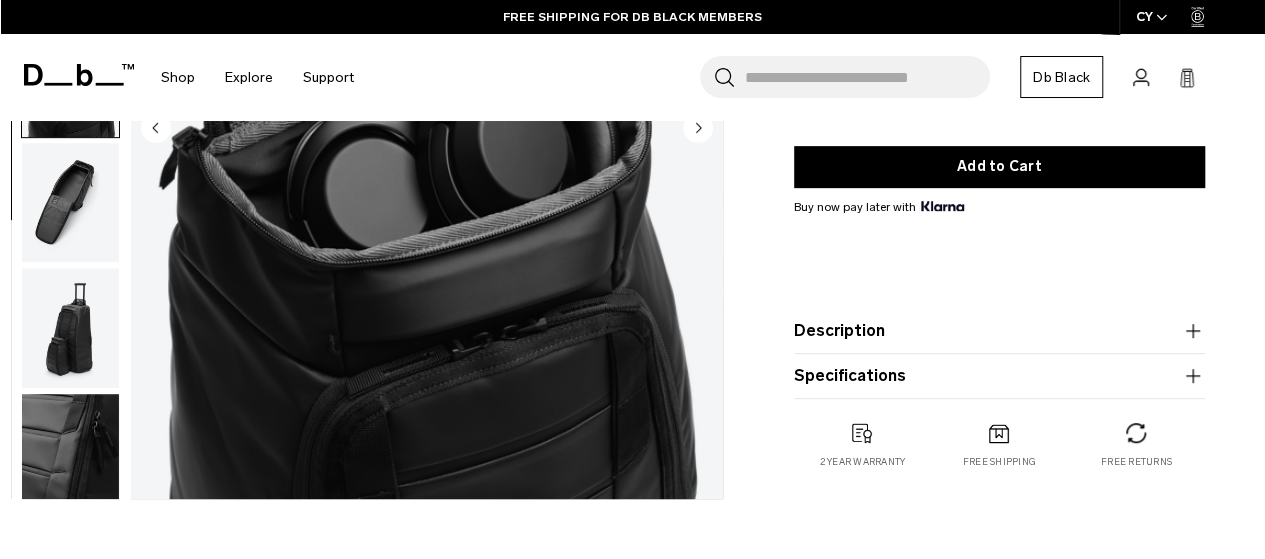 scroll, scrollTop: 516, scrollLeft: 0, axis: vertical 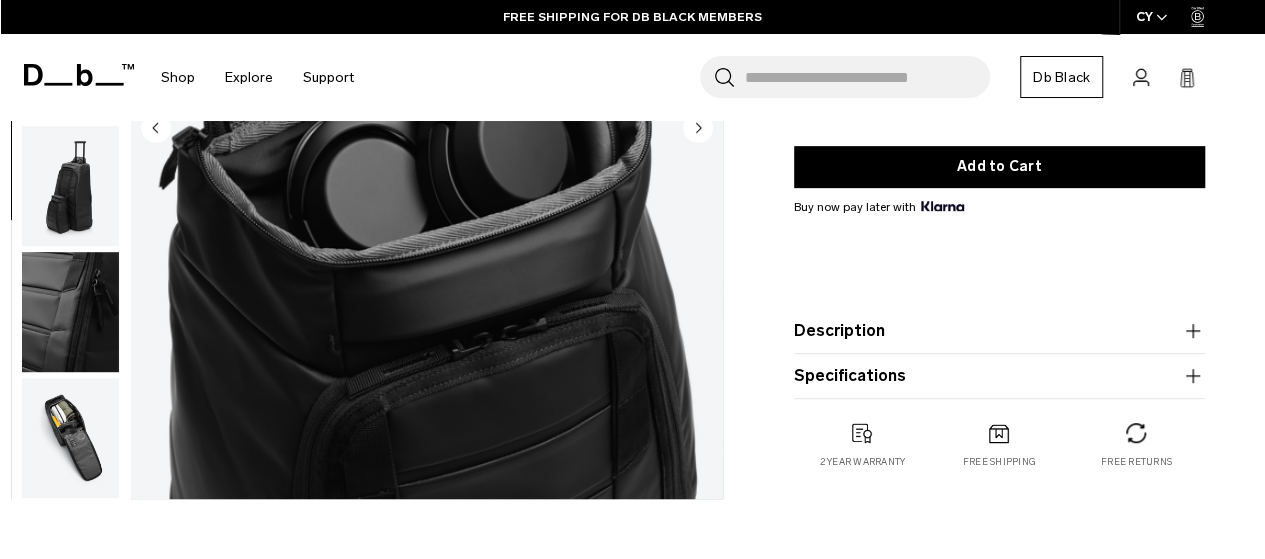 click at bounding box center (70, 438) 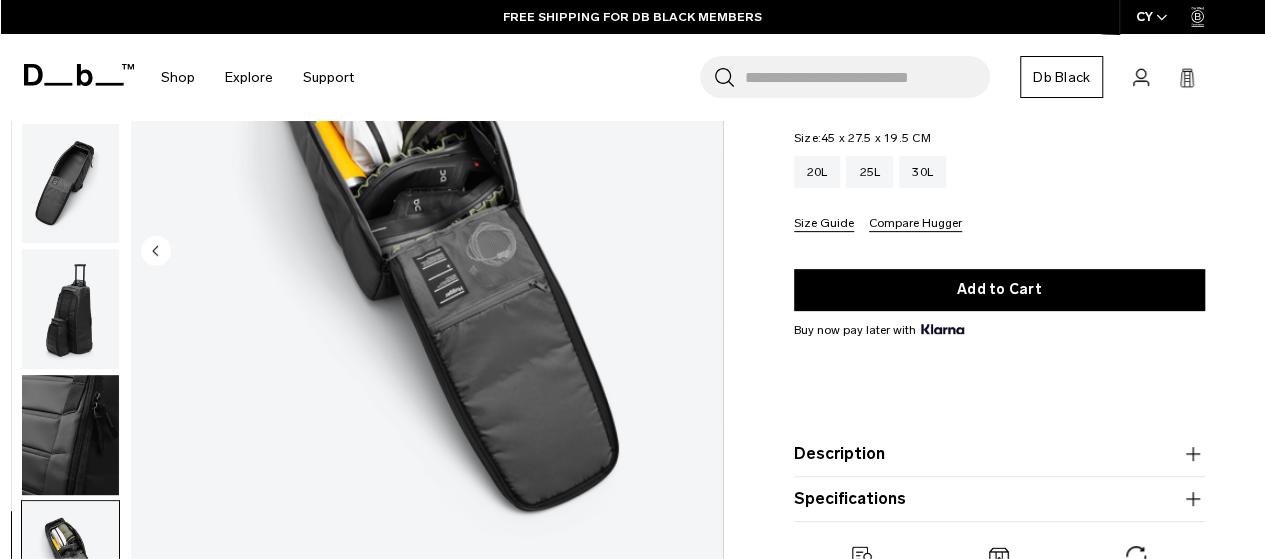scroll, scrollTop: 100, scrollLeft: 0, axis: vertical 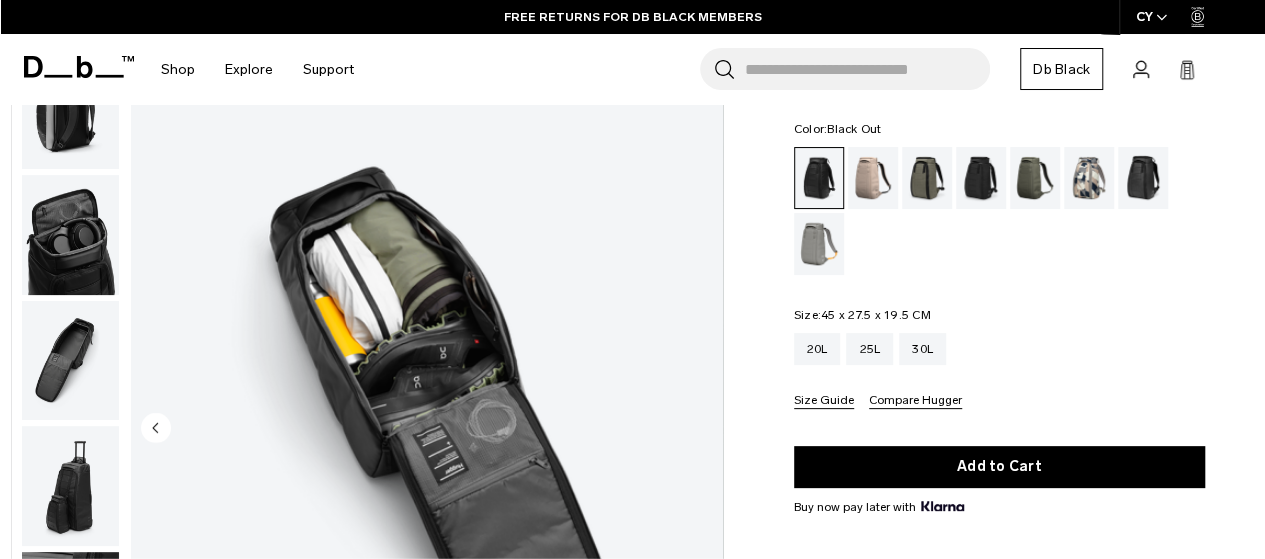 click at bounding box center (70, 361) 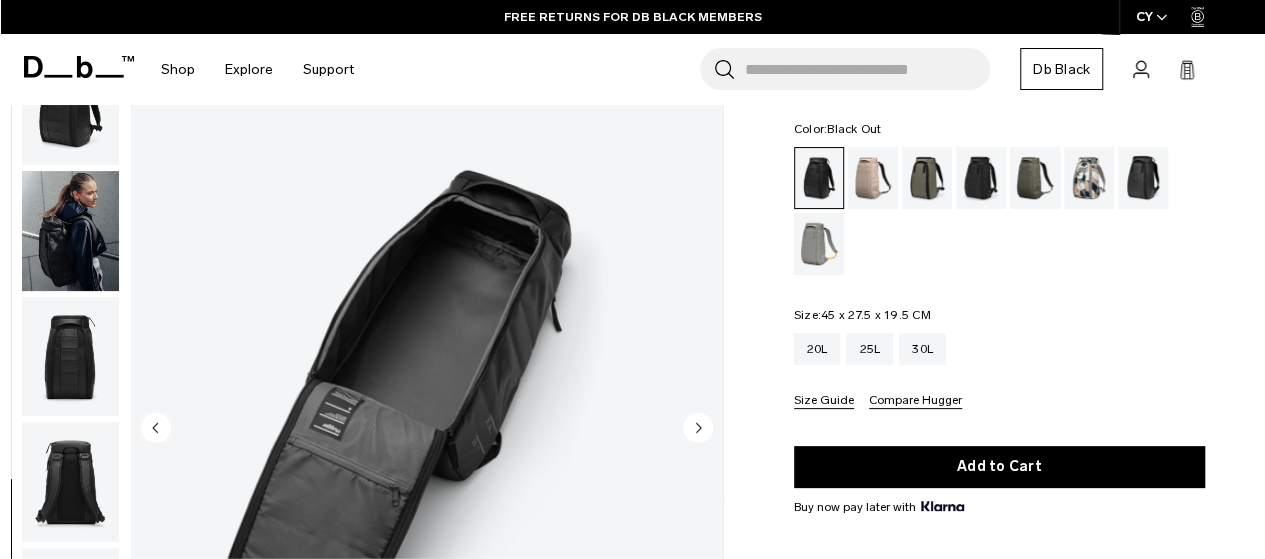 click at bounding box center [70, 231] 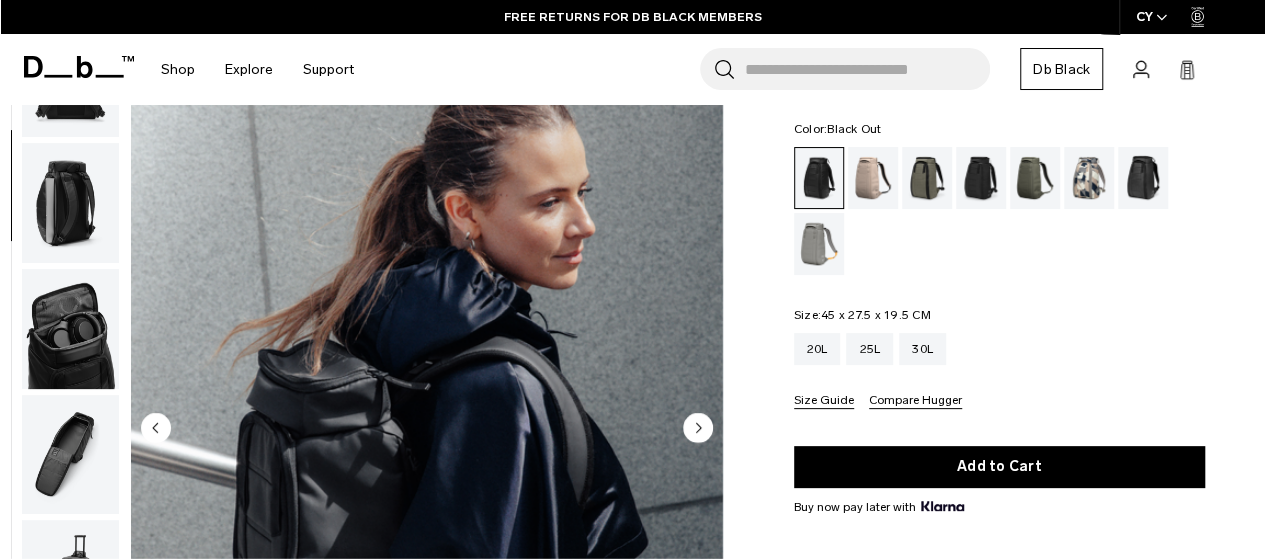scroll, scrollTop: 426, scrollLeft: 0, axis: vertical 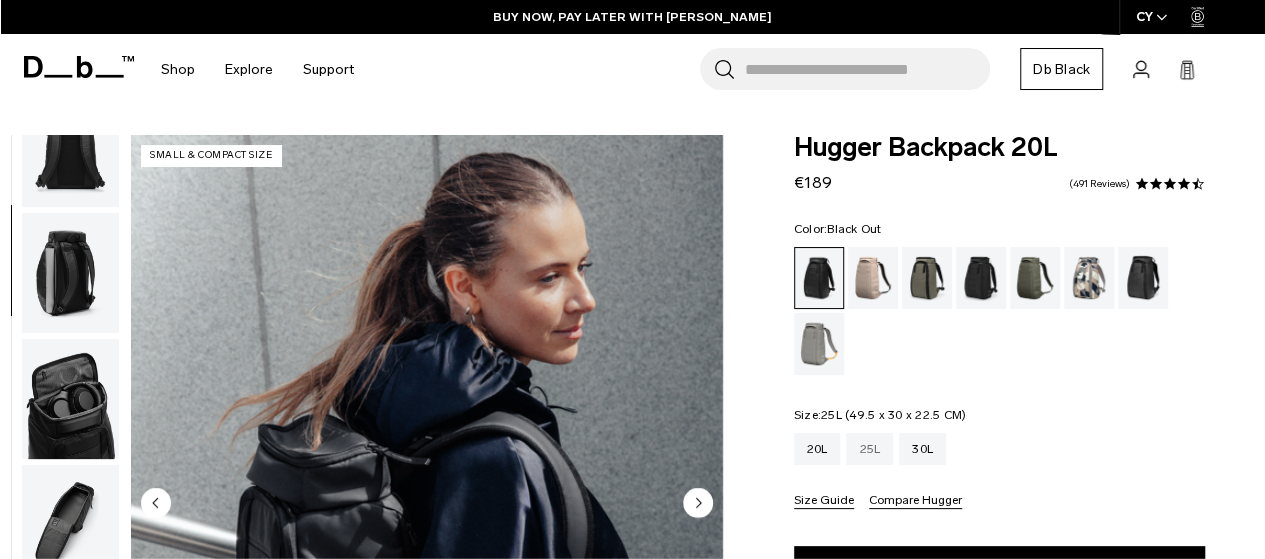 click on "25L" at bounding box center [869, 449] 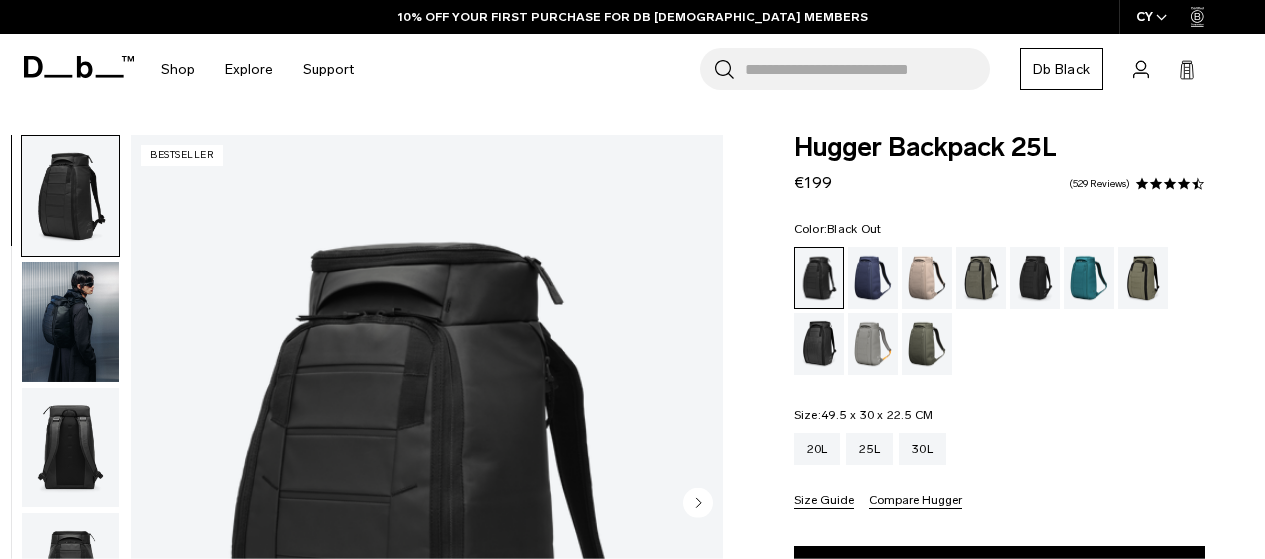 scroll, scrollTop: 0, scrollLeft: 0, axis: both 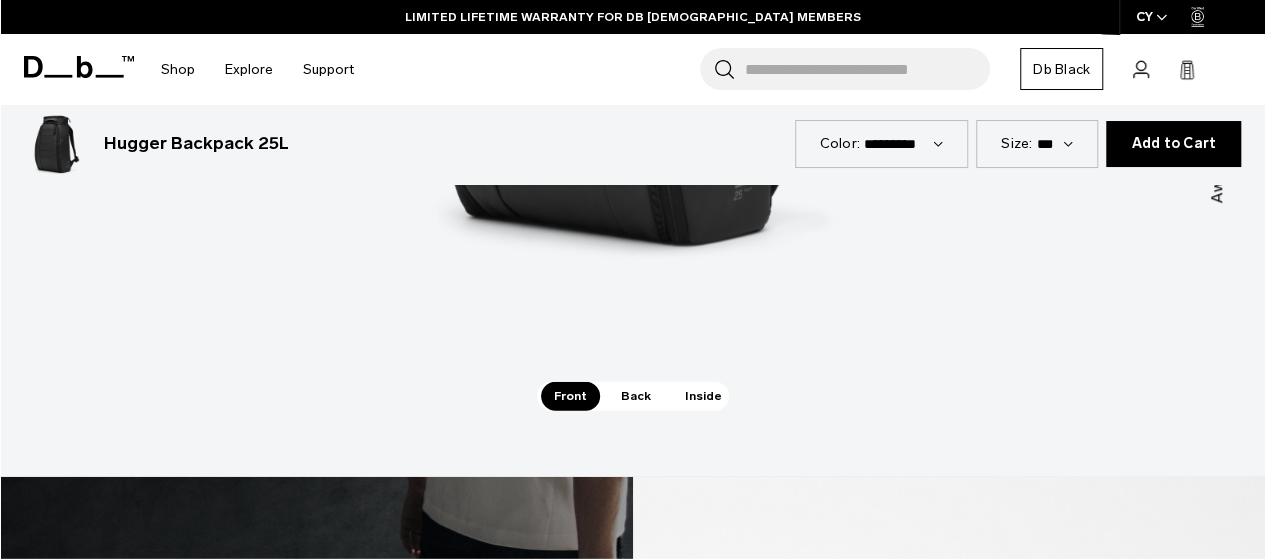 click on "Inside" at bounding box center (703, 396) 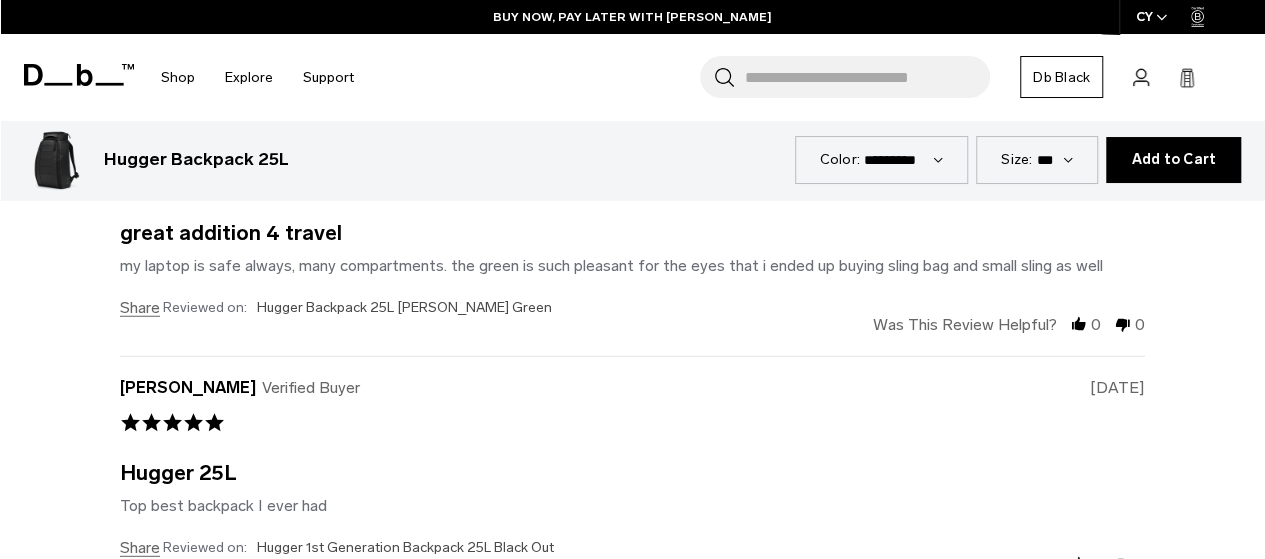 scroll, scrollTop: 6400, scrollLeft: 0, axis: vertical 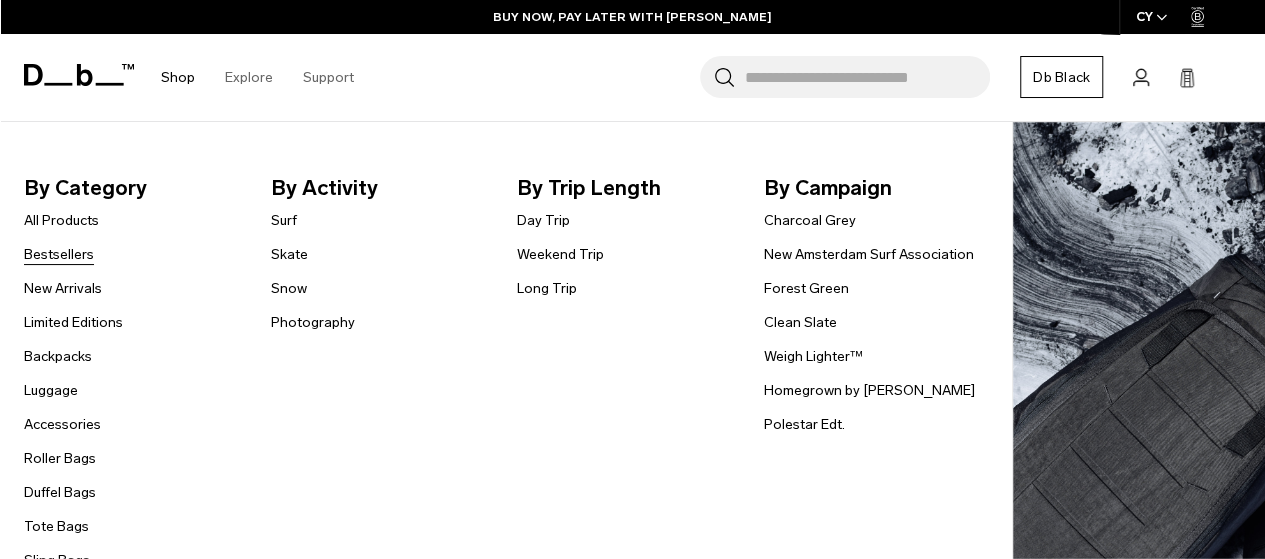 click on "Bestsellers" at bounding box center (59, 254) 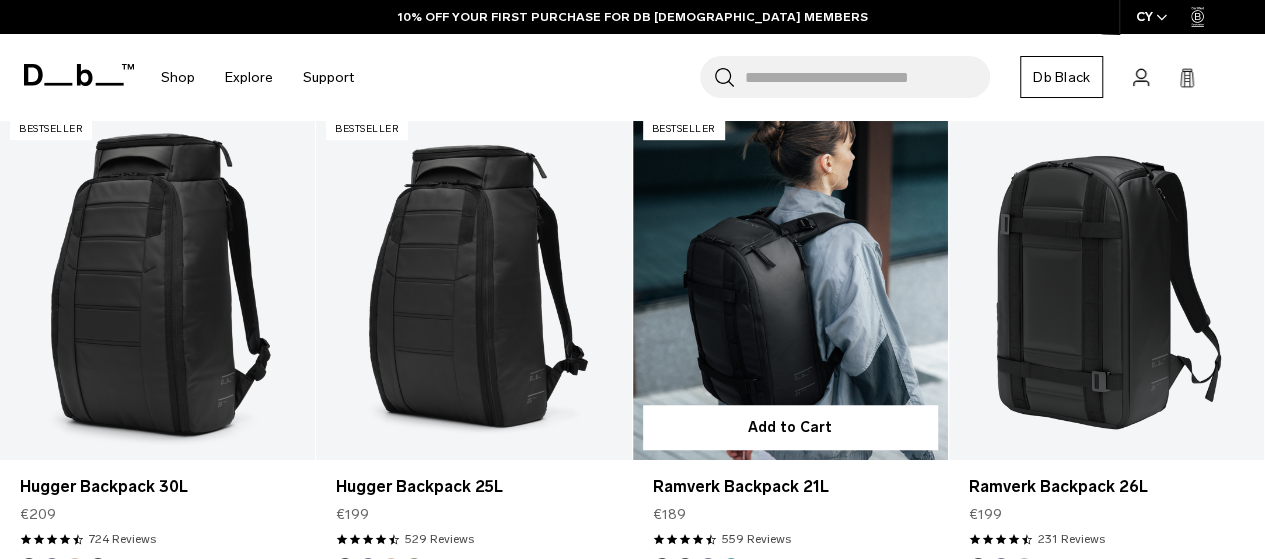 scroll, scrollTop: 600, scrollLeft: 0, axis: vertical 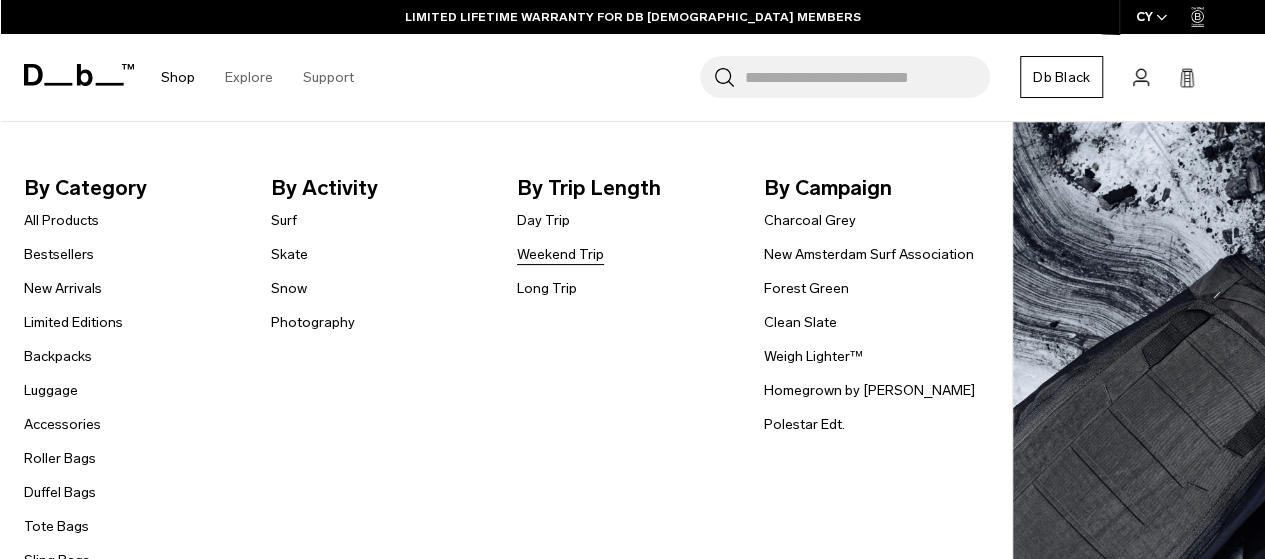 click on "Weekend Trip" at bounding box center [560, 254] 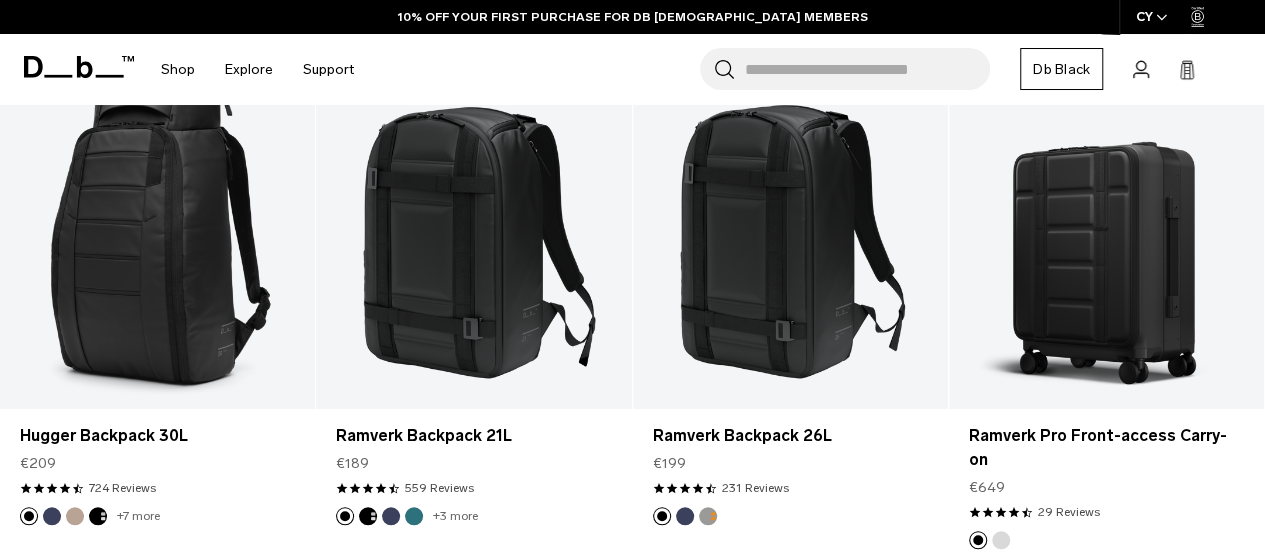 scroll, scrollTop: 810, scrollLeft: 0, axis: vertical 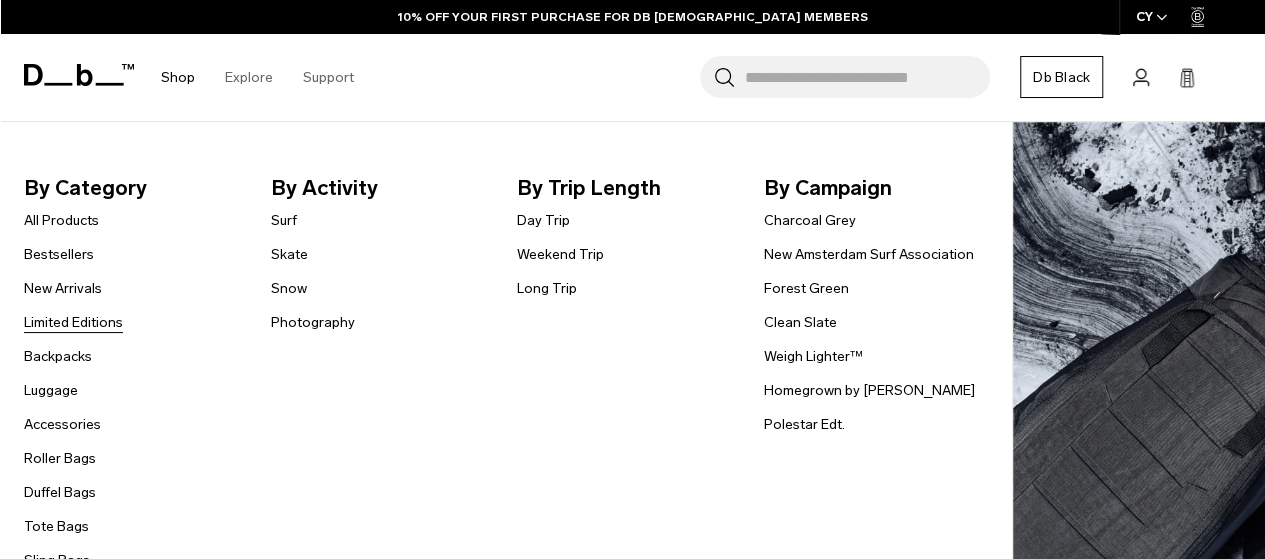click on "Limited Editions" at bounding box center [73, 322] 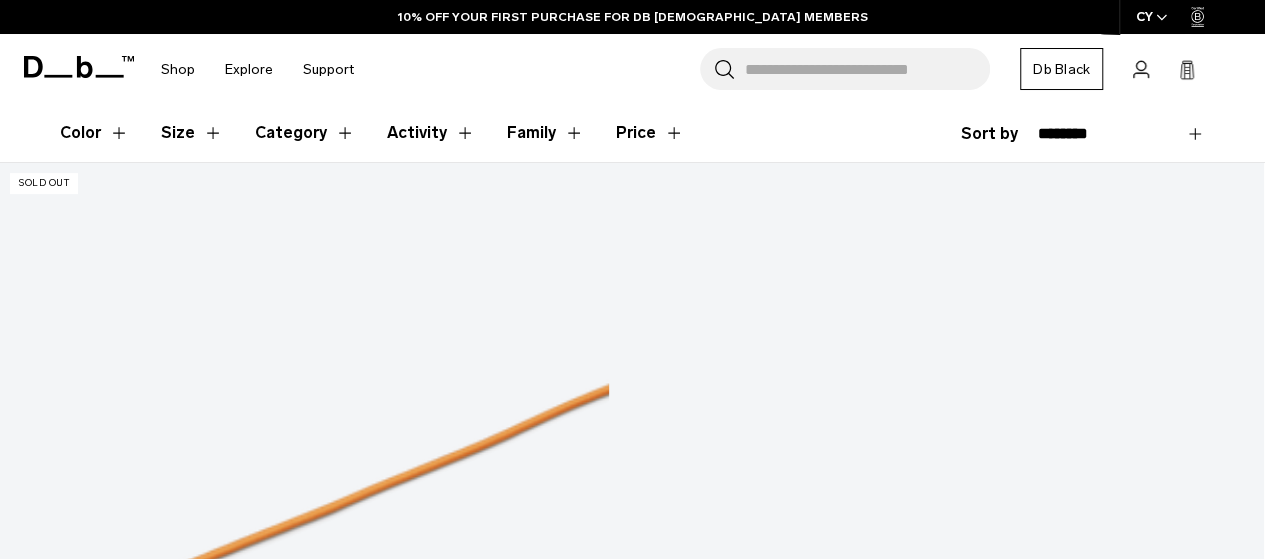 scroll, scrollTop: 300, scrollLeft: 0, axis: vertical 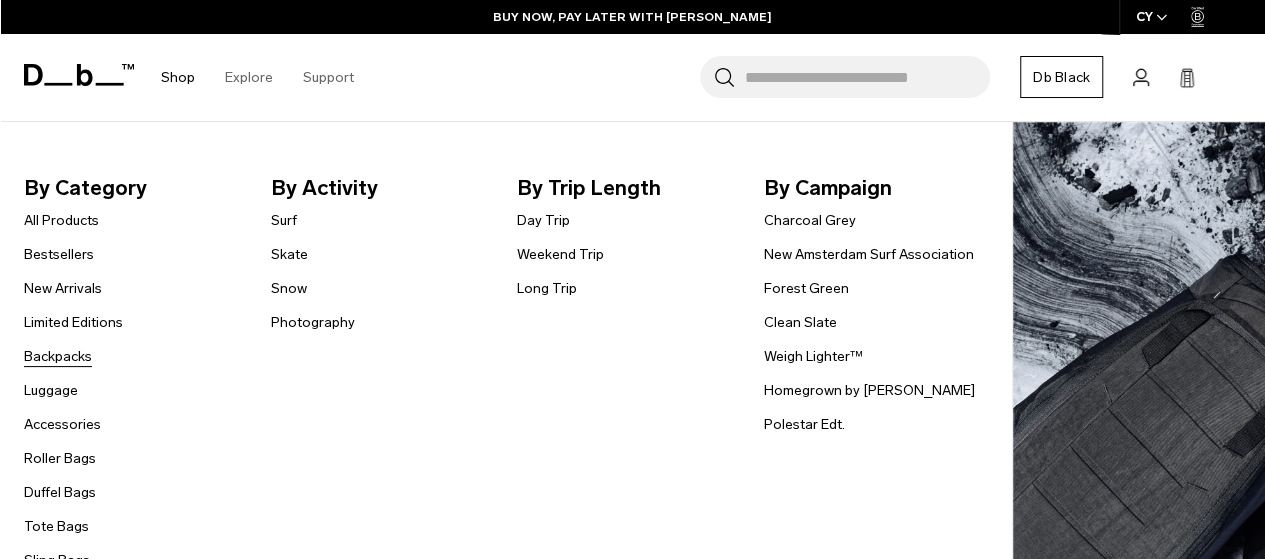 click on "Backpacks" at bounding box center (58, 356) 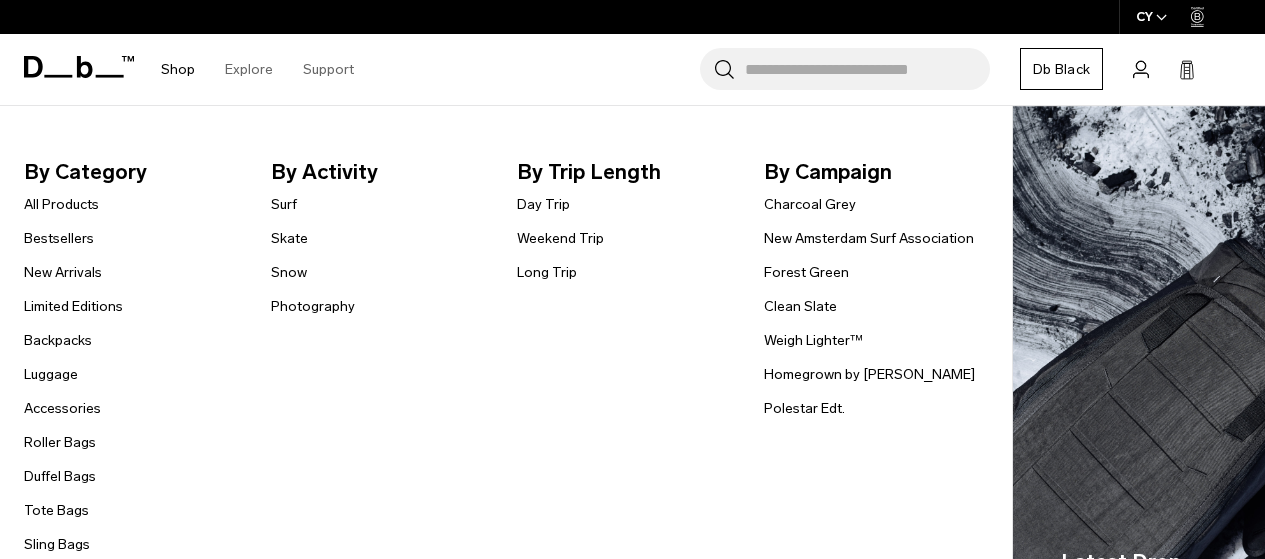 scroll, scrollTop: 0, scrollLeft: 0, axis: both 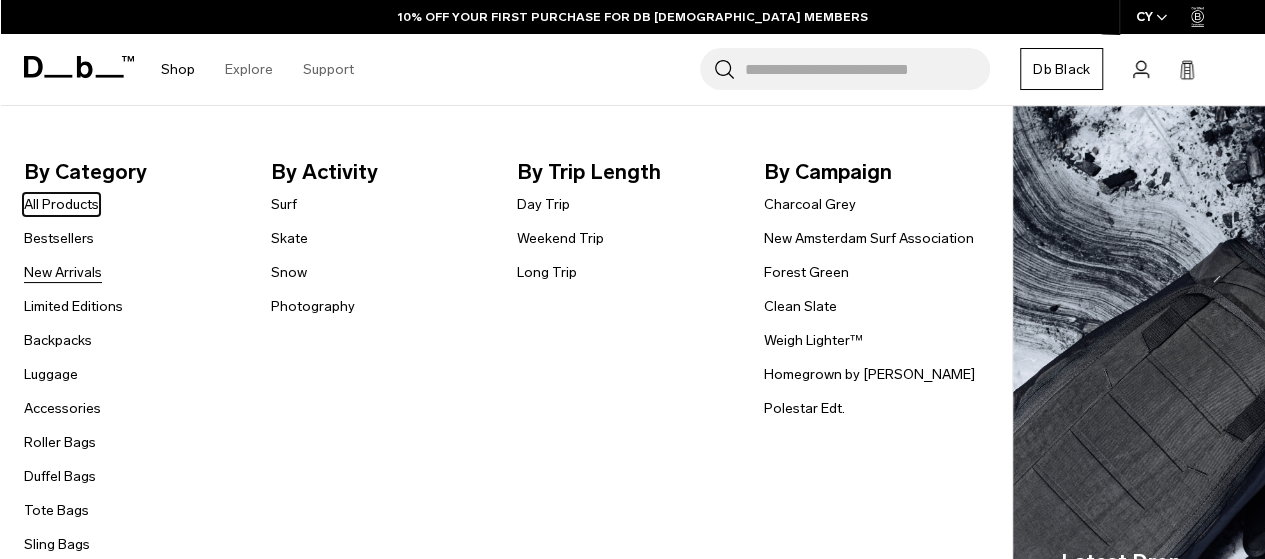 click on "New Arrivals" at bounding box center (63, 272) 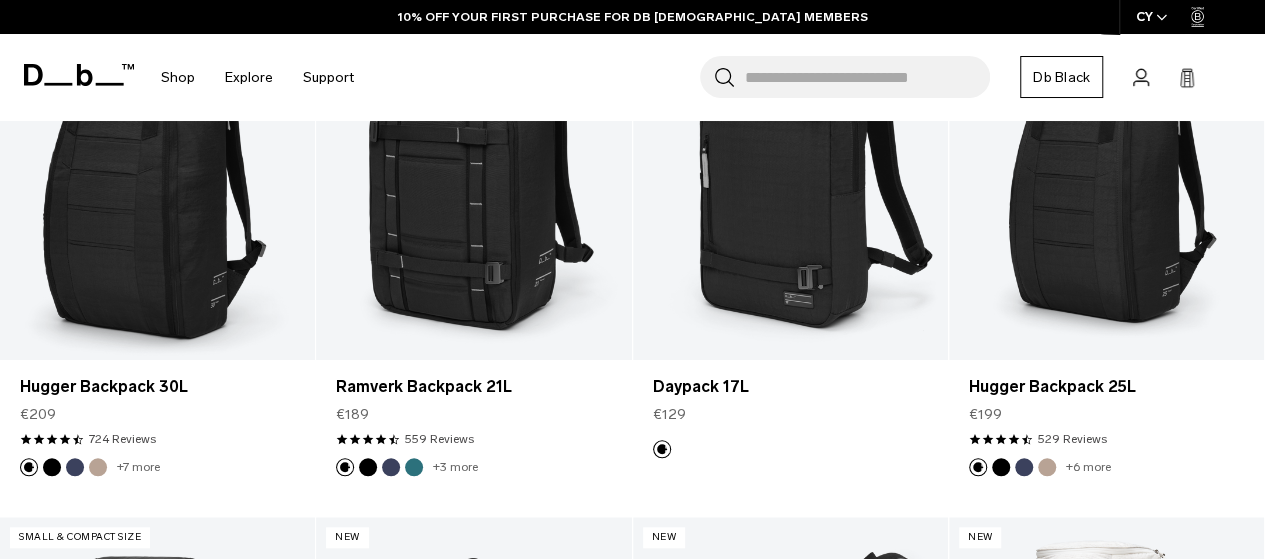 scroll, scrollTop: 700, scrollLeft: 0, axis: vertical 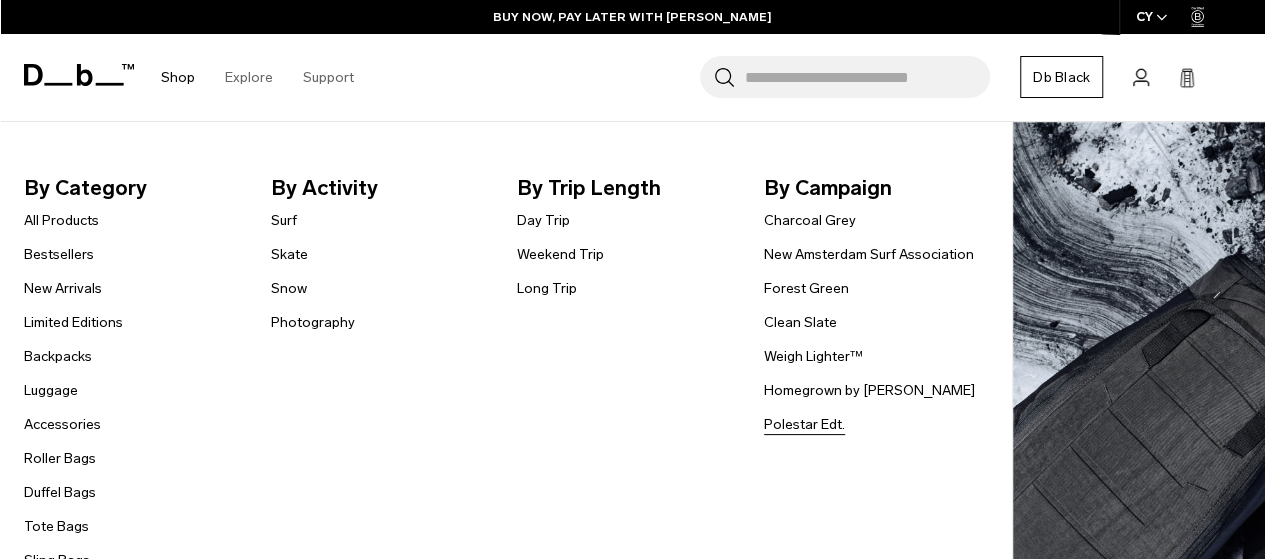 click on "Polestar Edt." at bounding box center (804, 424) 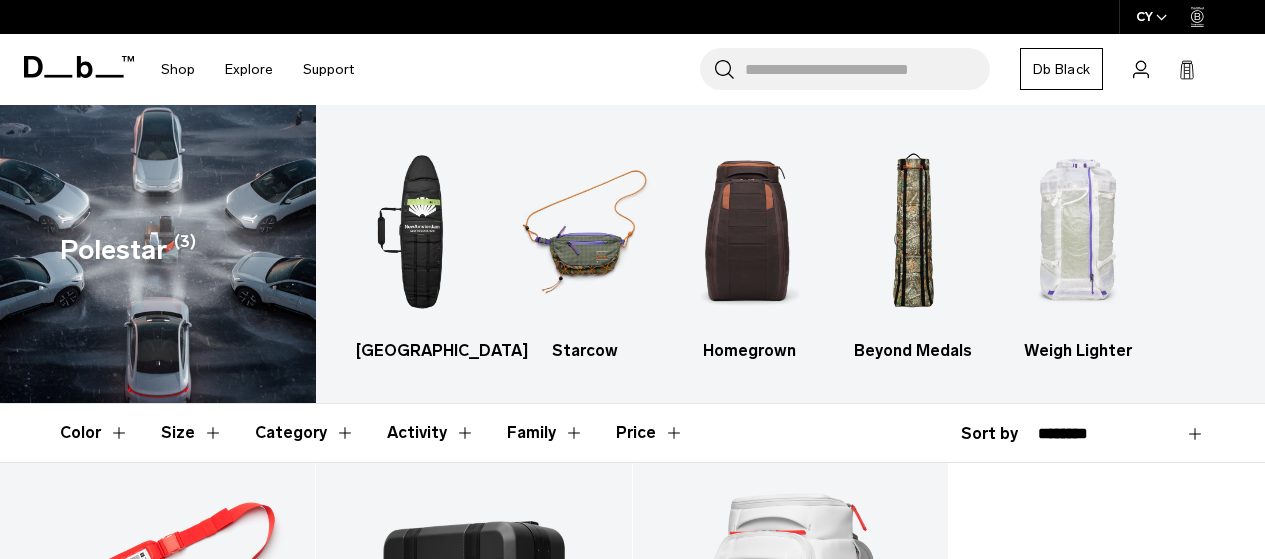 scroll, scrollTop: 0, scrollLeft: 0, axis: both 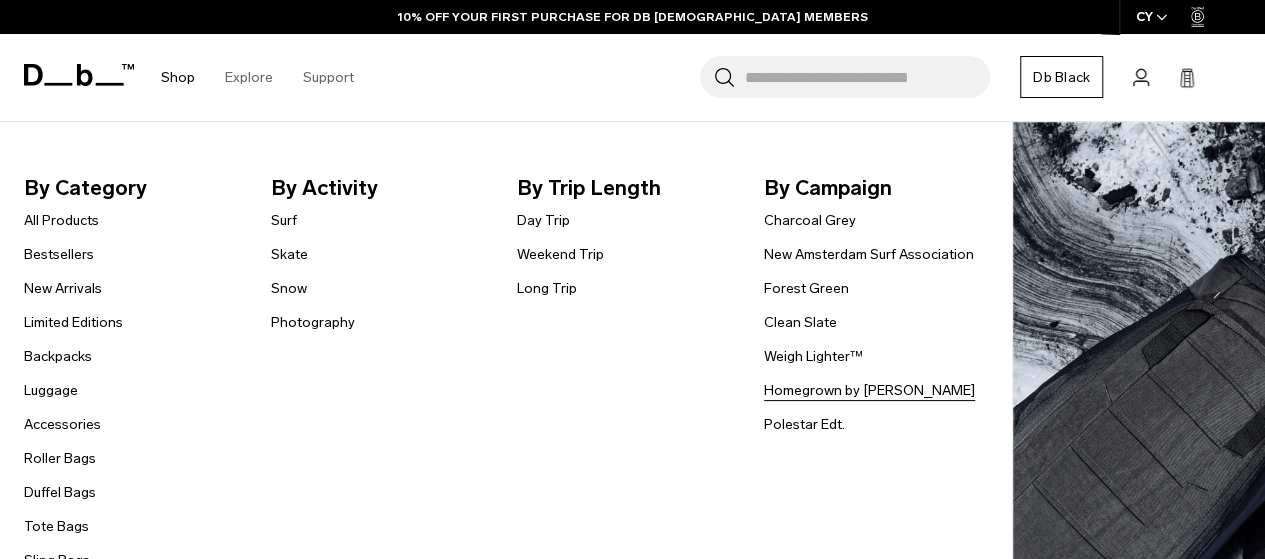 click on "Homegrown by [PERSON_NAME]" at bounding box center [869, 390] 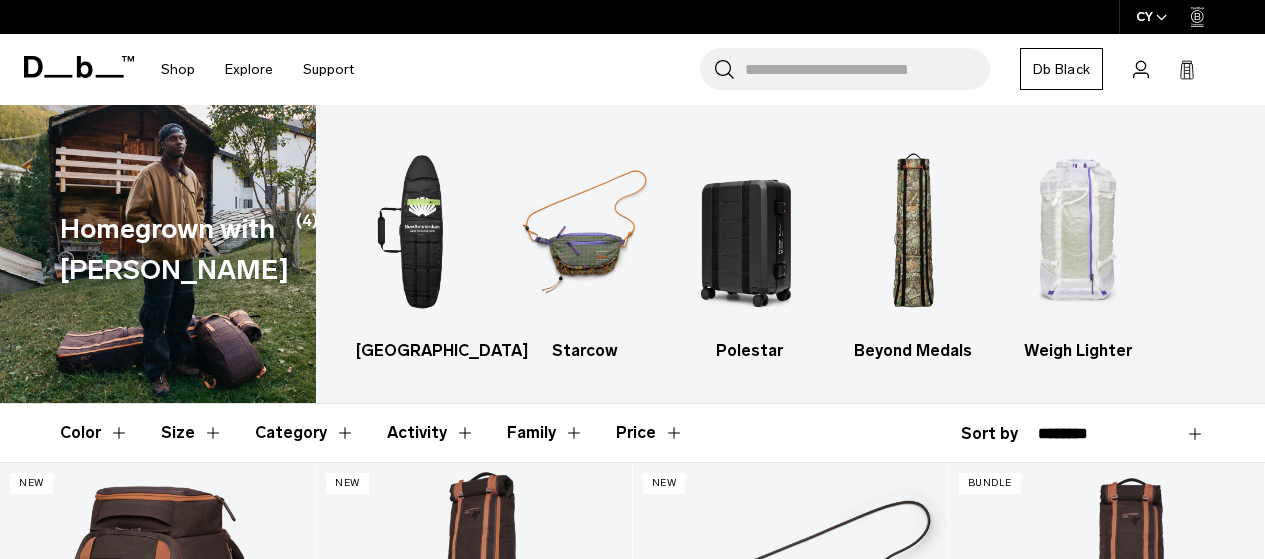 scroll, scrollTop: 0, scrollLeft: 0, axis: both 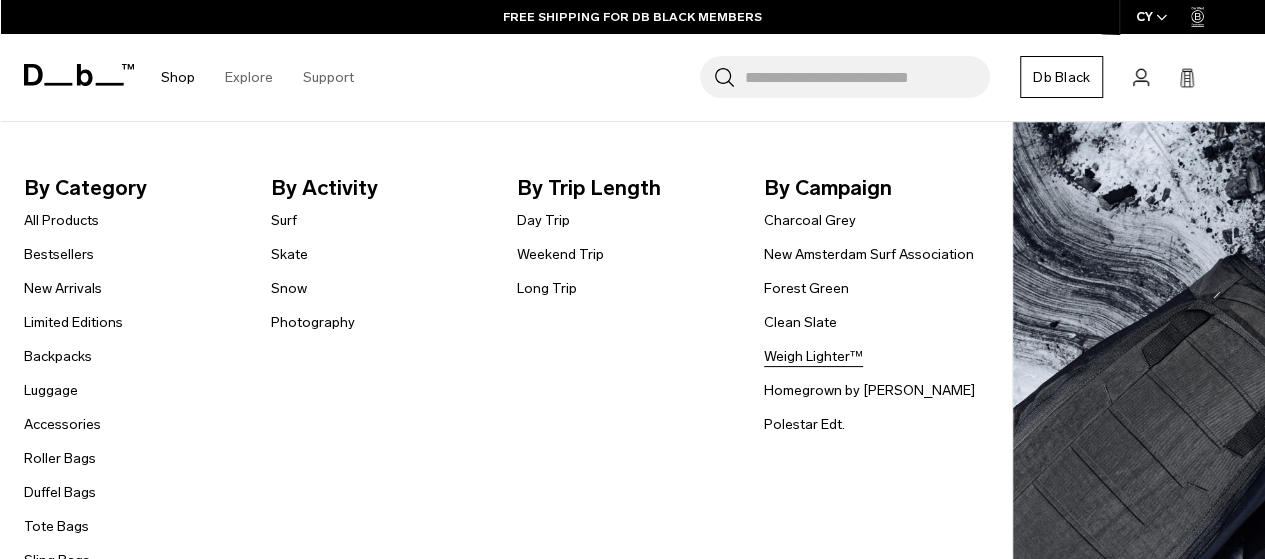 click on "Weigh Lighter™" at bounding box center [813, 356] 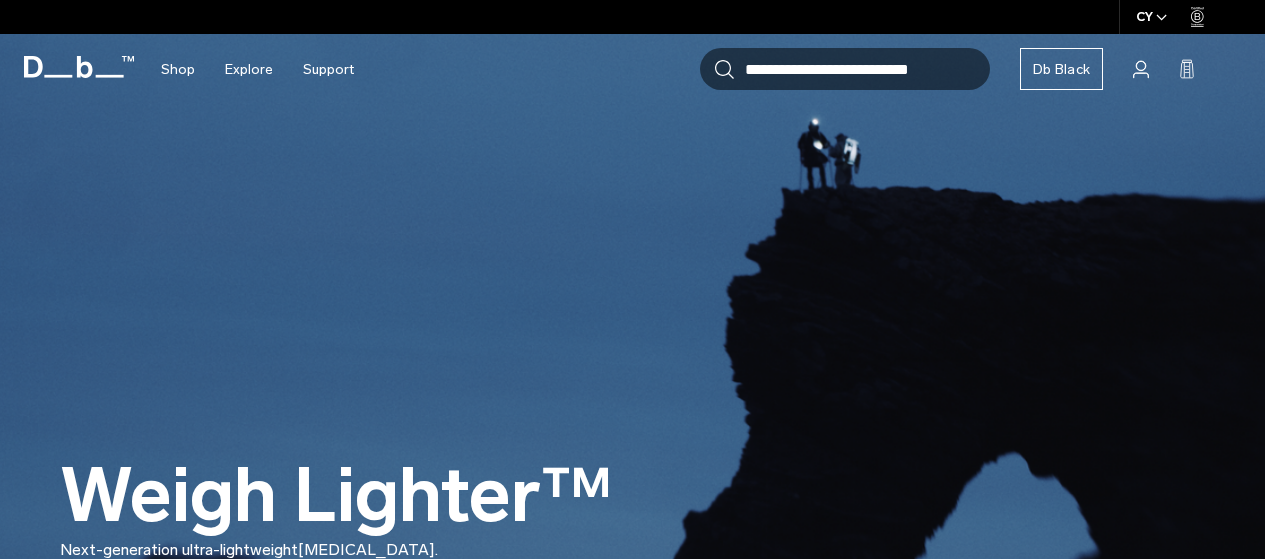 scroll, scrollTop: 600, scrollLeft: 0, axis: vertical 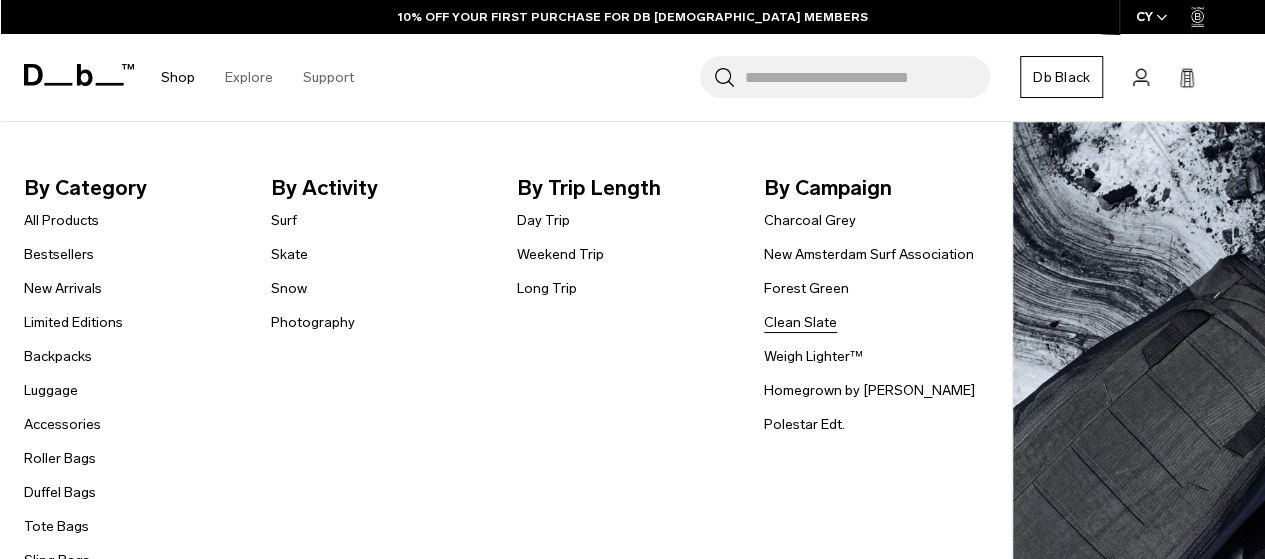 click on "Clean Slate" at bounding box center (800, 322) 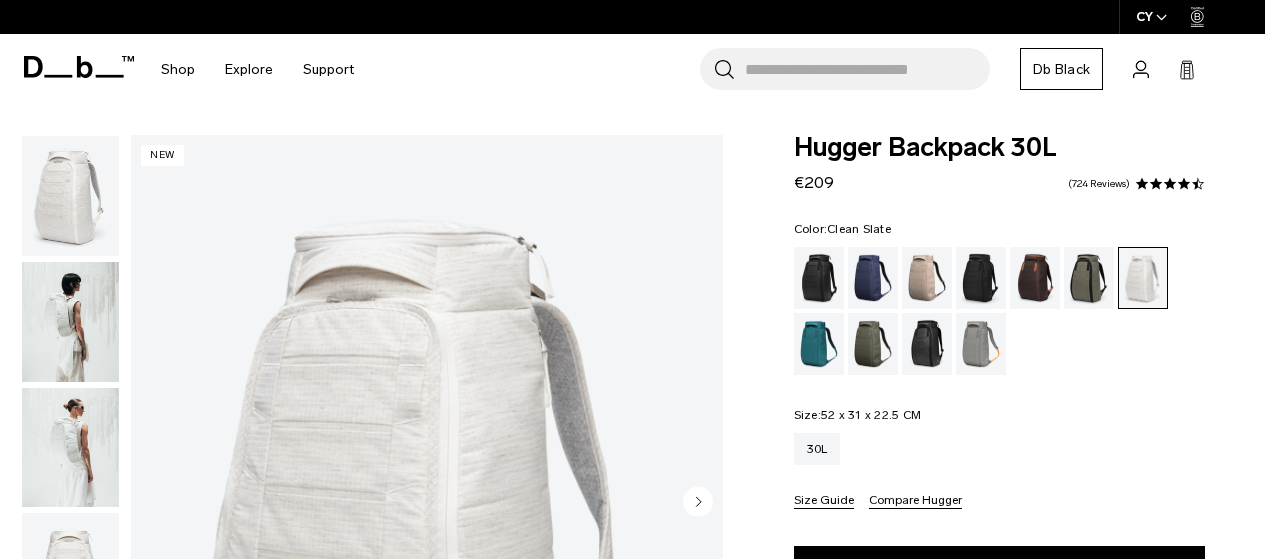 scroll, scrollTop: 0, scrollLeft: 0, axis: both 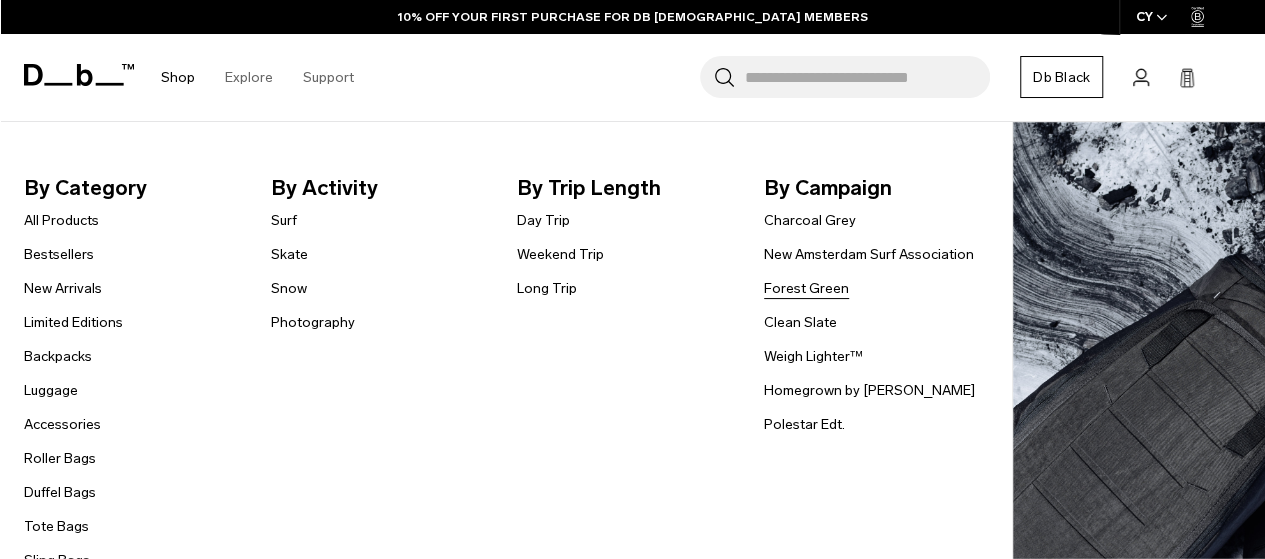 click on "Forest Green" at bounding box center (806, 288) 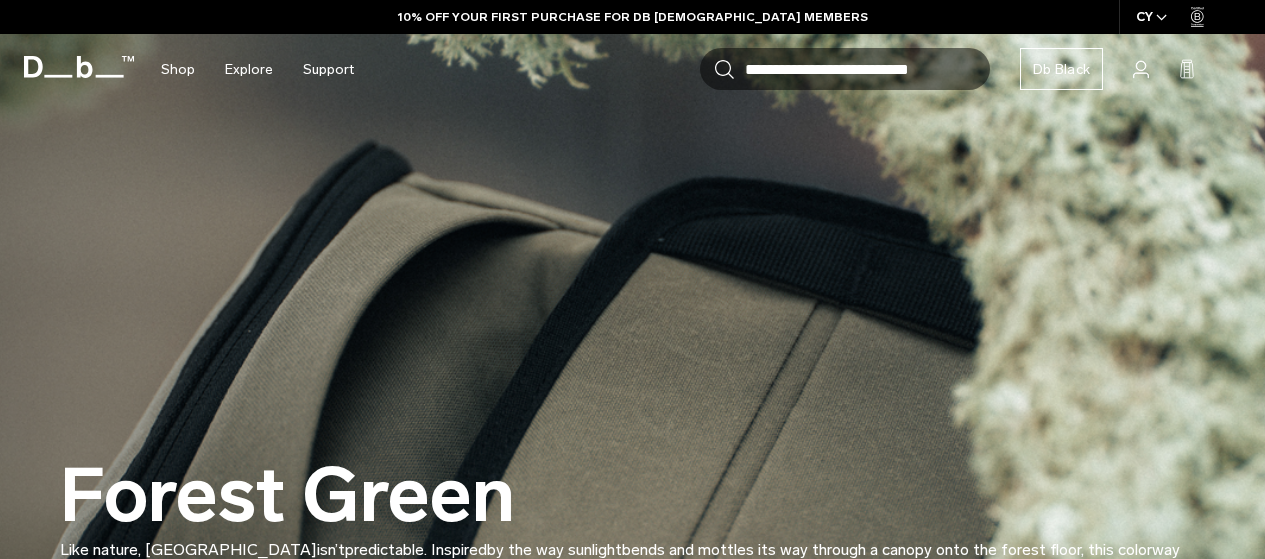 scroll, scrollTop: 800, scrollLeft: 0, axis: vertical 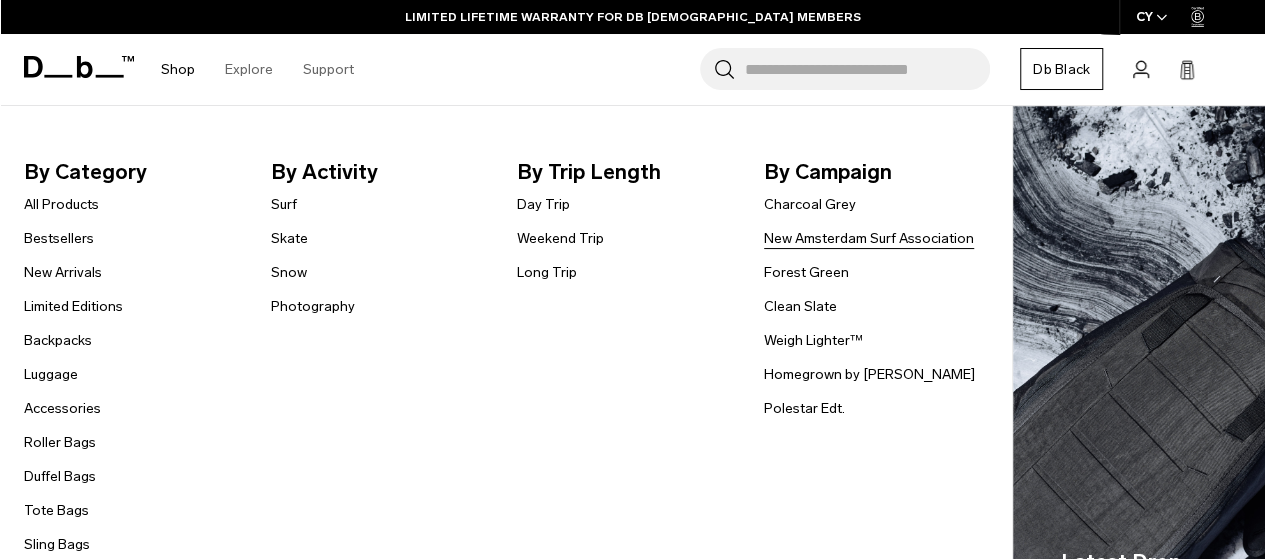 click on "New Amsterdam Surf Association" at bounding box center (869, 238) 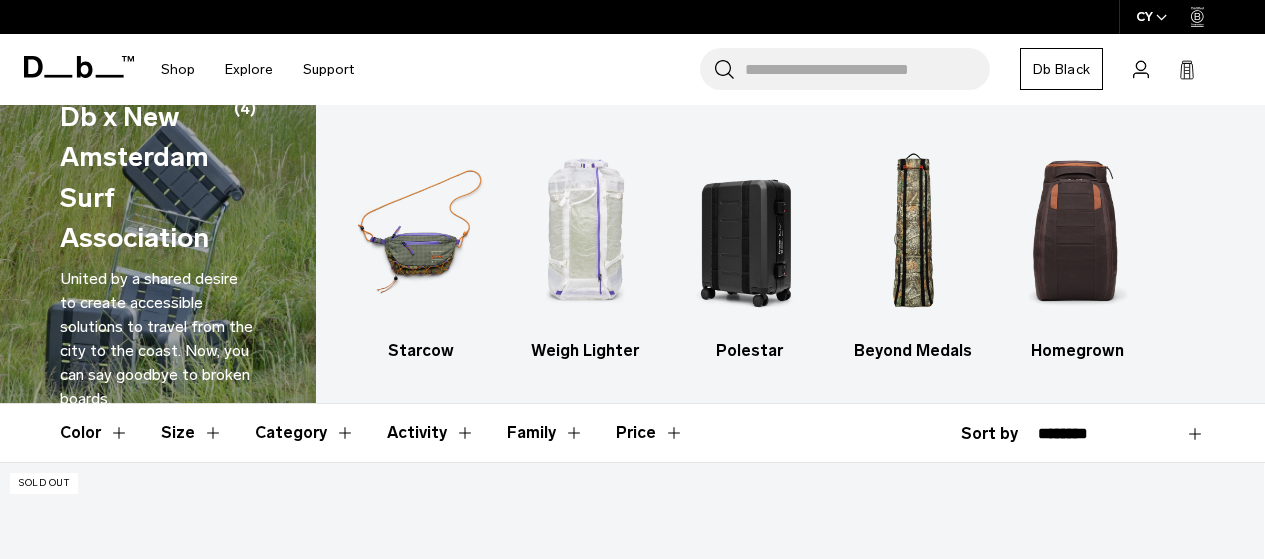 scroll, scrollTop: 0, scrollLeft: 0, axis: both 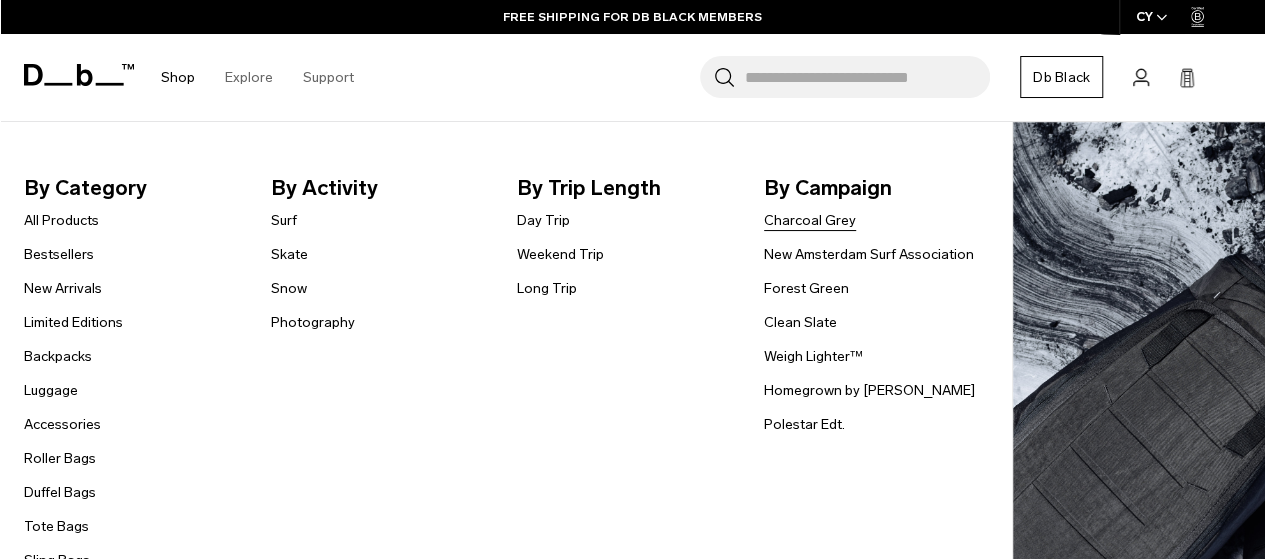 click on "Charcoal Grey" at bounding box center (810, 220) 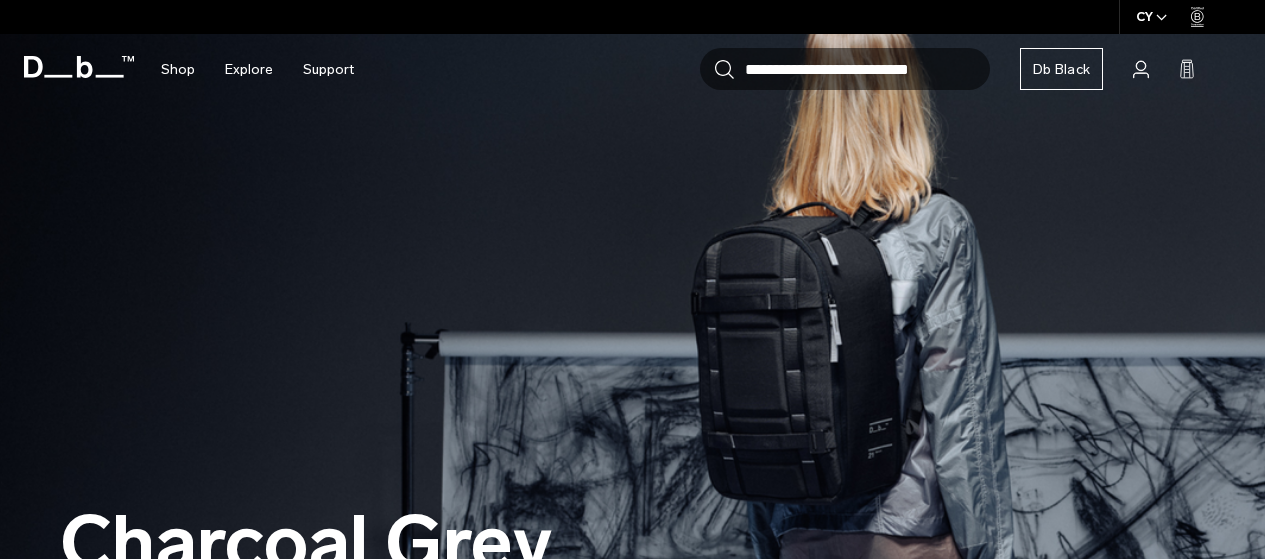 scroll, scrollTop: 0, scrollLeft: 0, axis: both 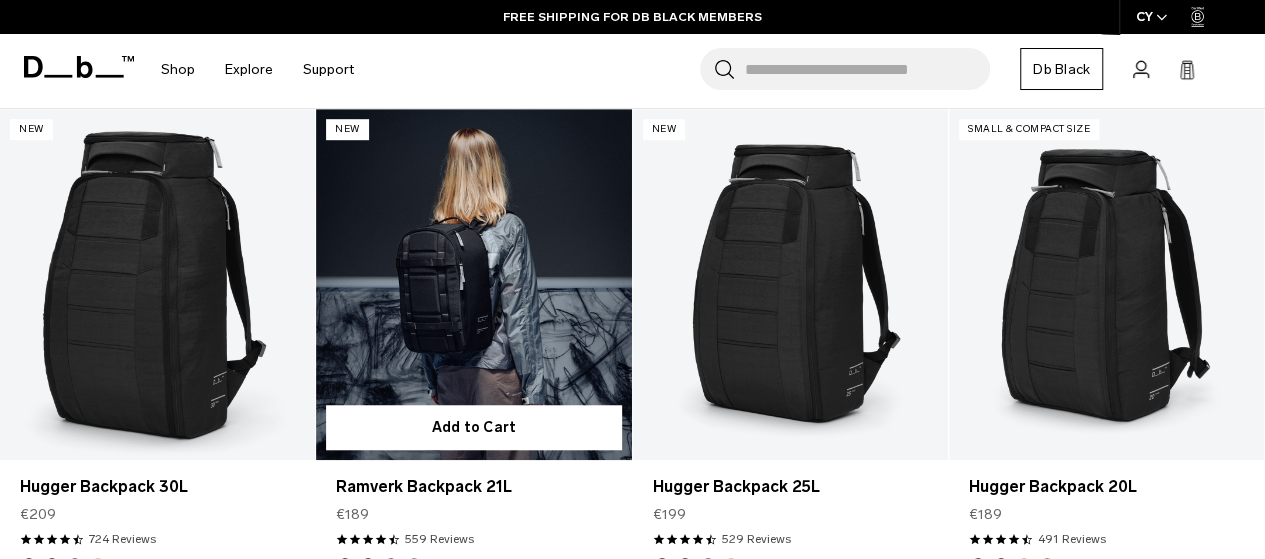 click at bounding box center [473, 284] 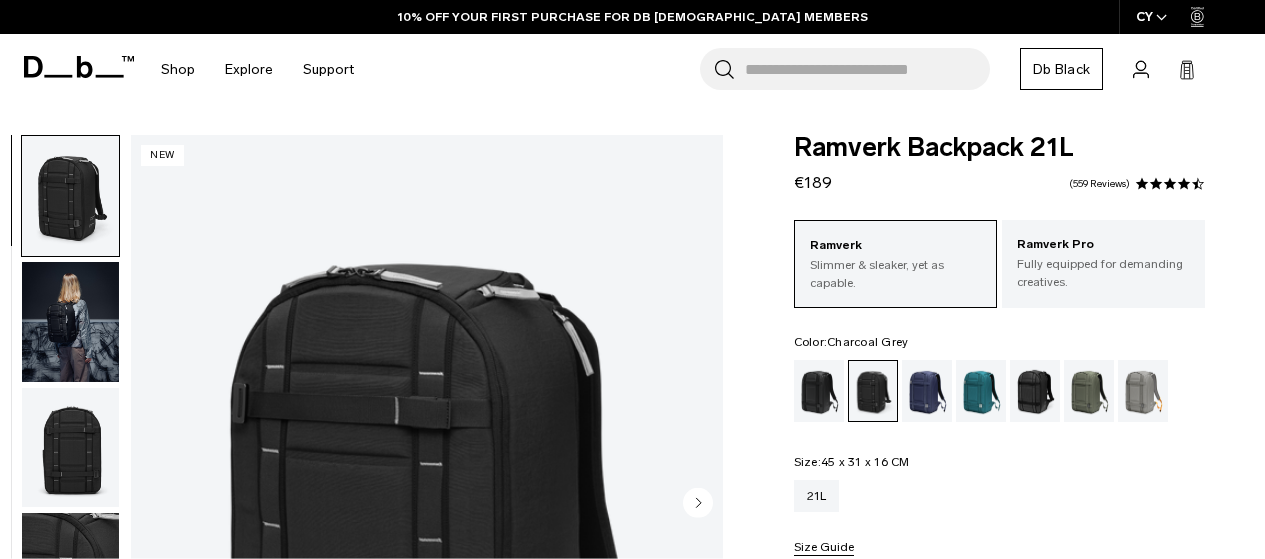 scroll, scrollTop: 0, scrollLeft: 0, axis: both 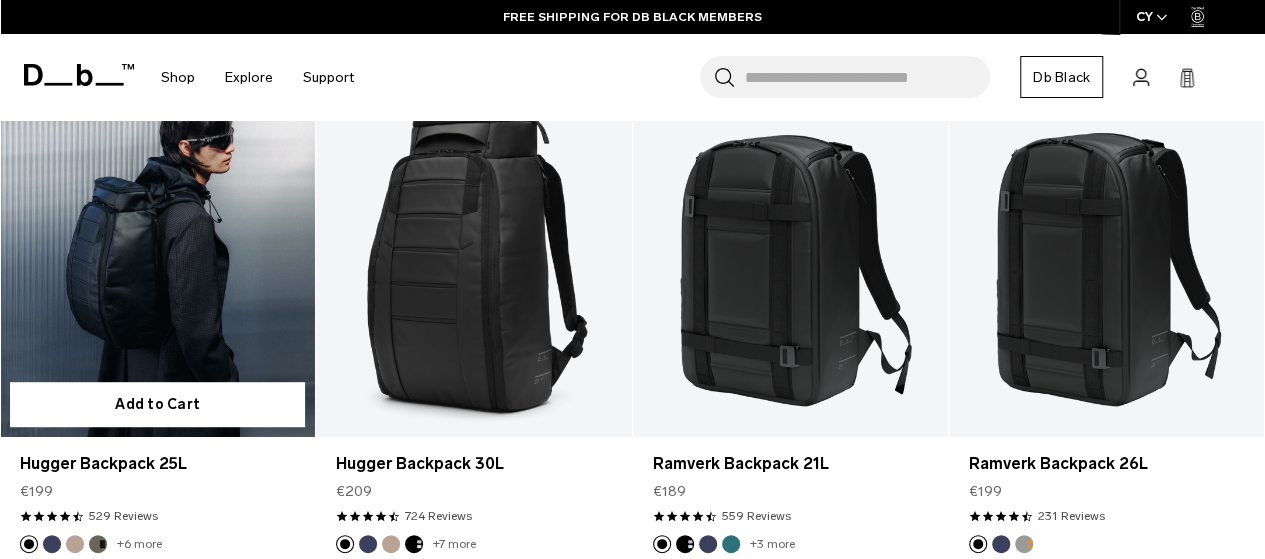 click at bounding box center [157, 262] 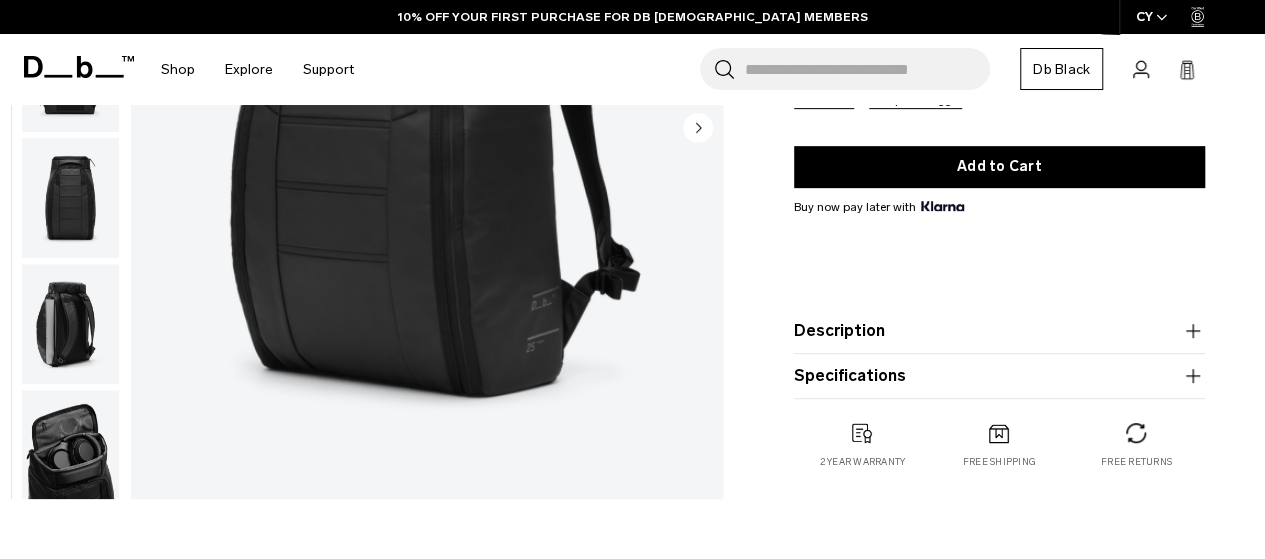 scroll, scrollTop: 400, scrollLeft: 0, axis: vertical 